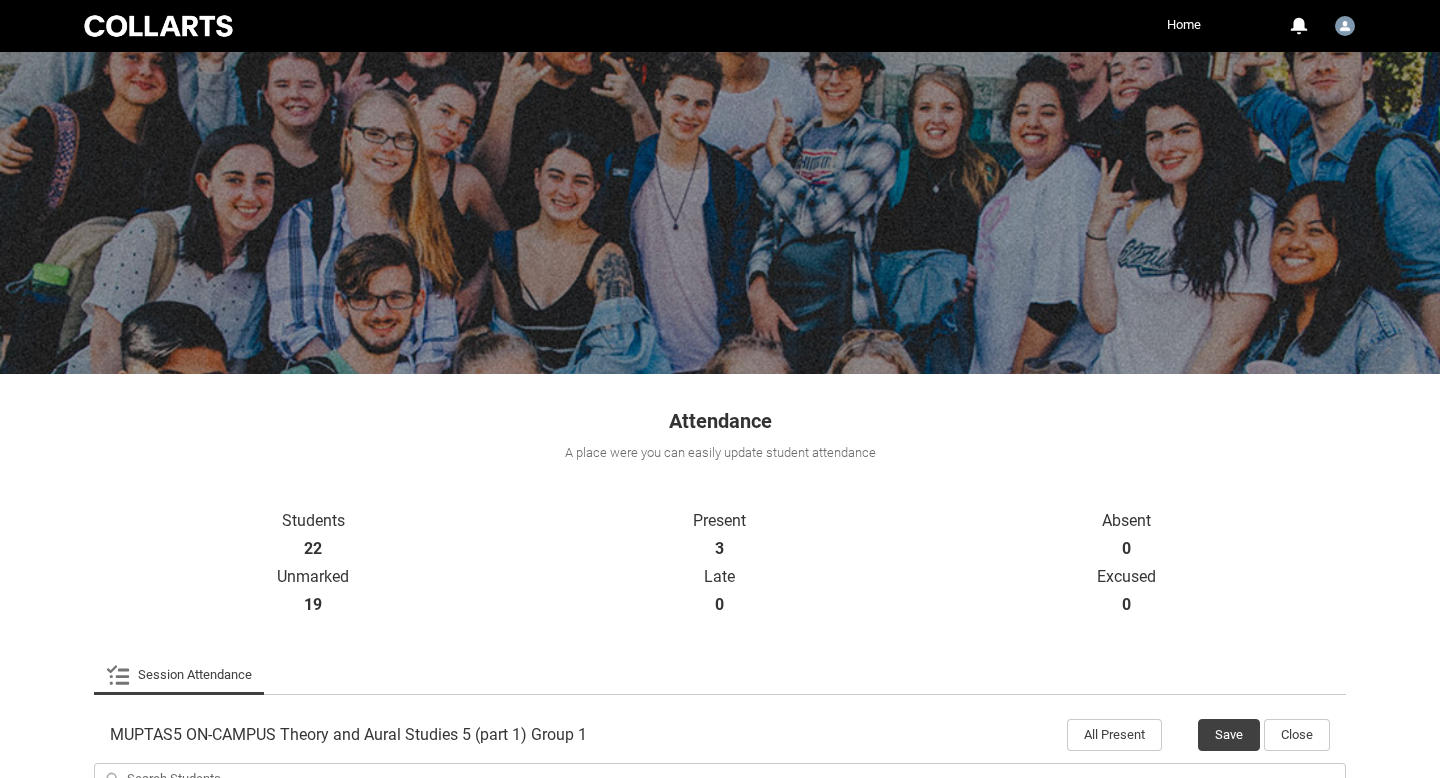 scroll, scrollTop: 582, scrollLeft: 0, axis: vertical 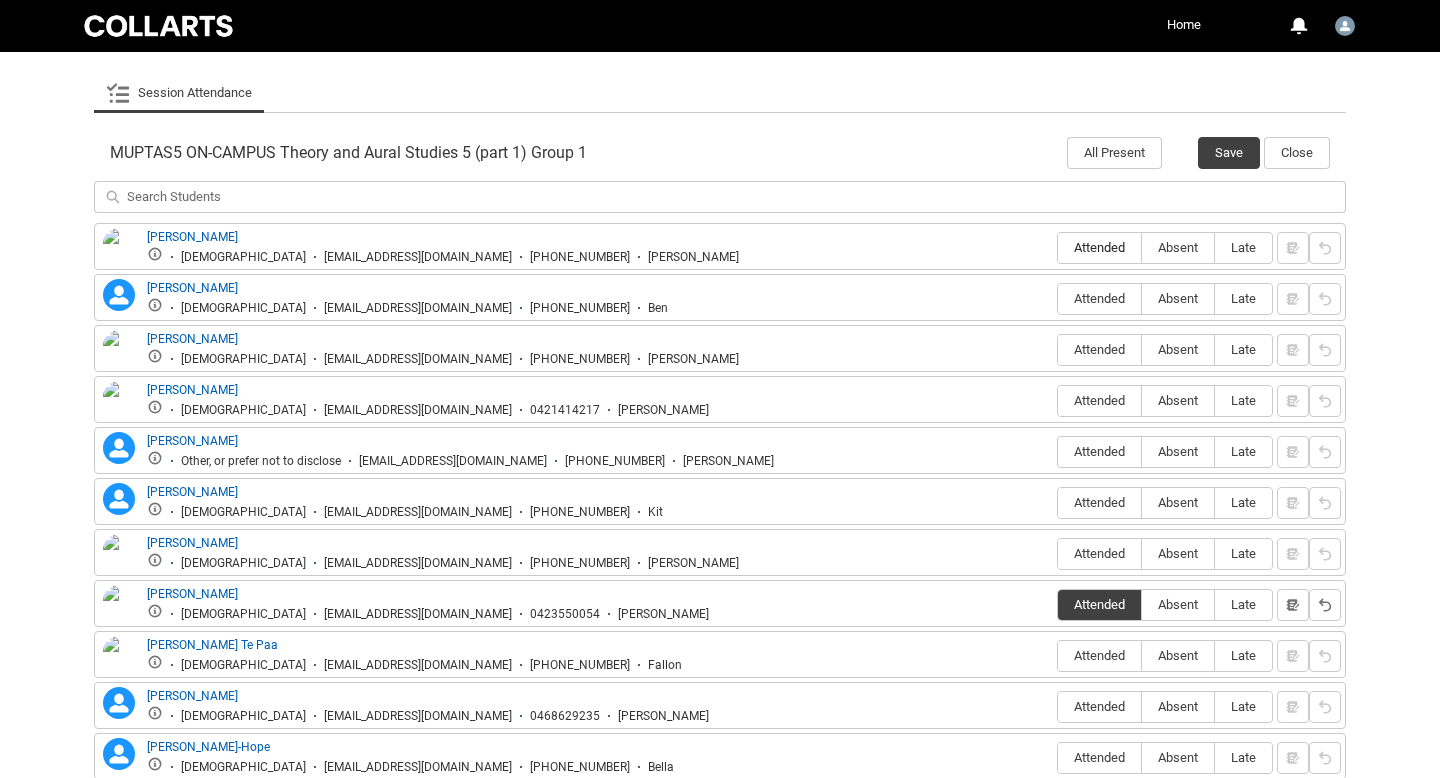 click on "Attended" at bounding box center [1099, 247] 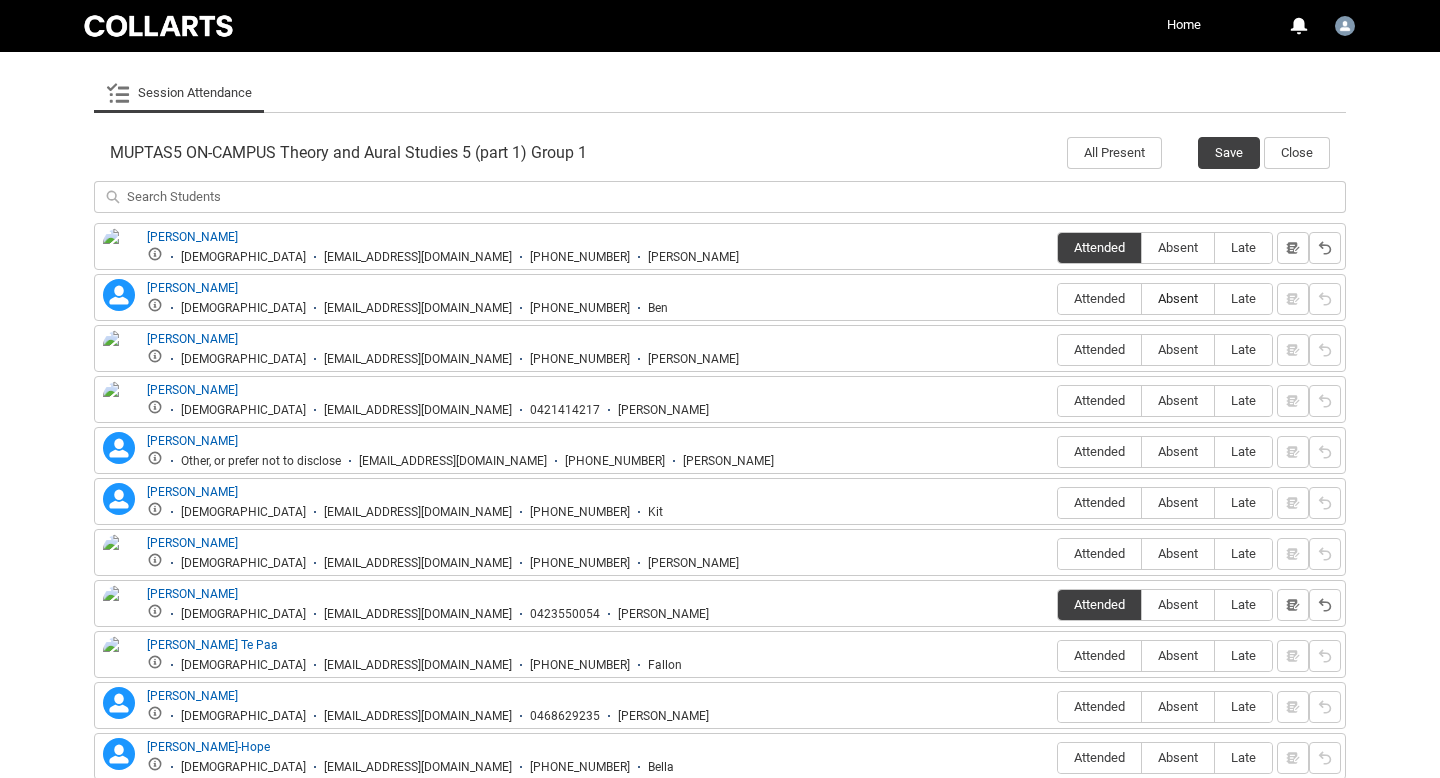 click on "Absent" at bounding box center (1178, 298) 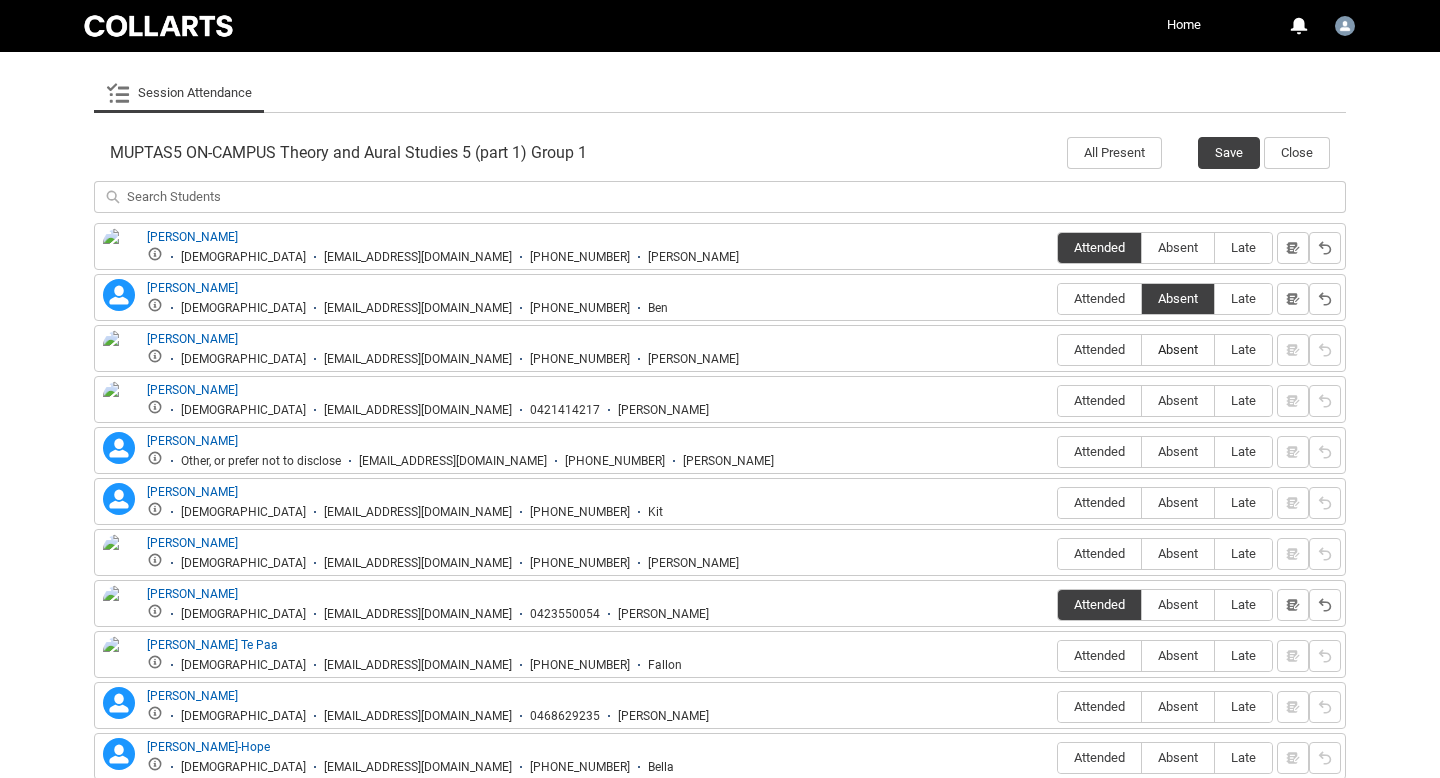 click on "Absent" at bounding box center (1178, 349) 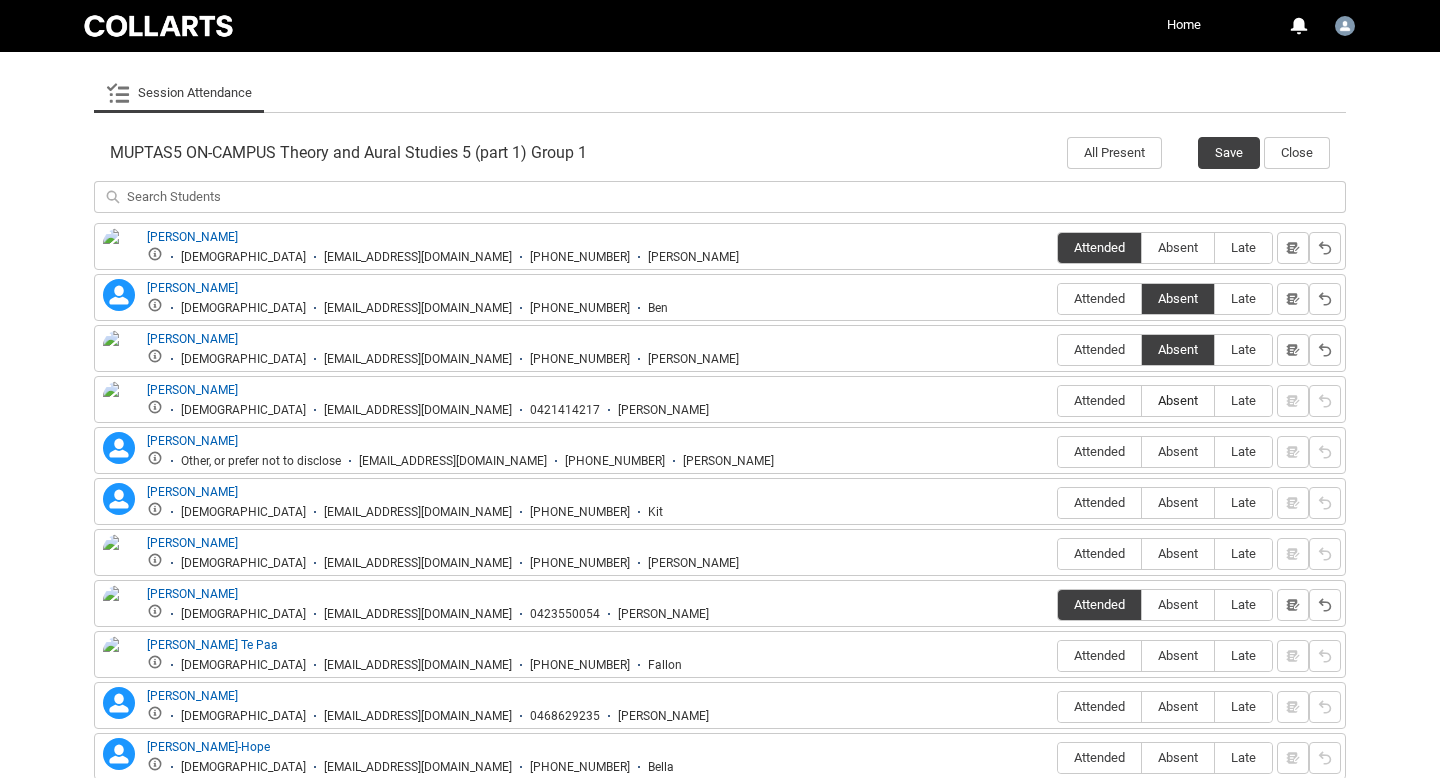 click on "Absent" at bounding box center [1178, 400] 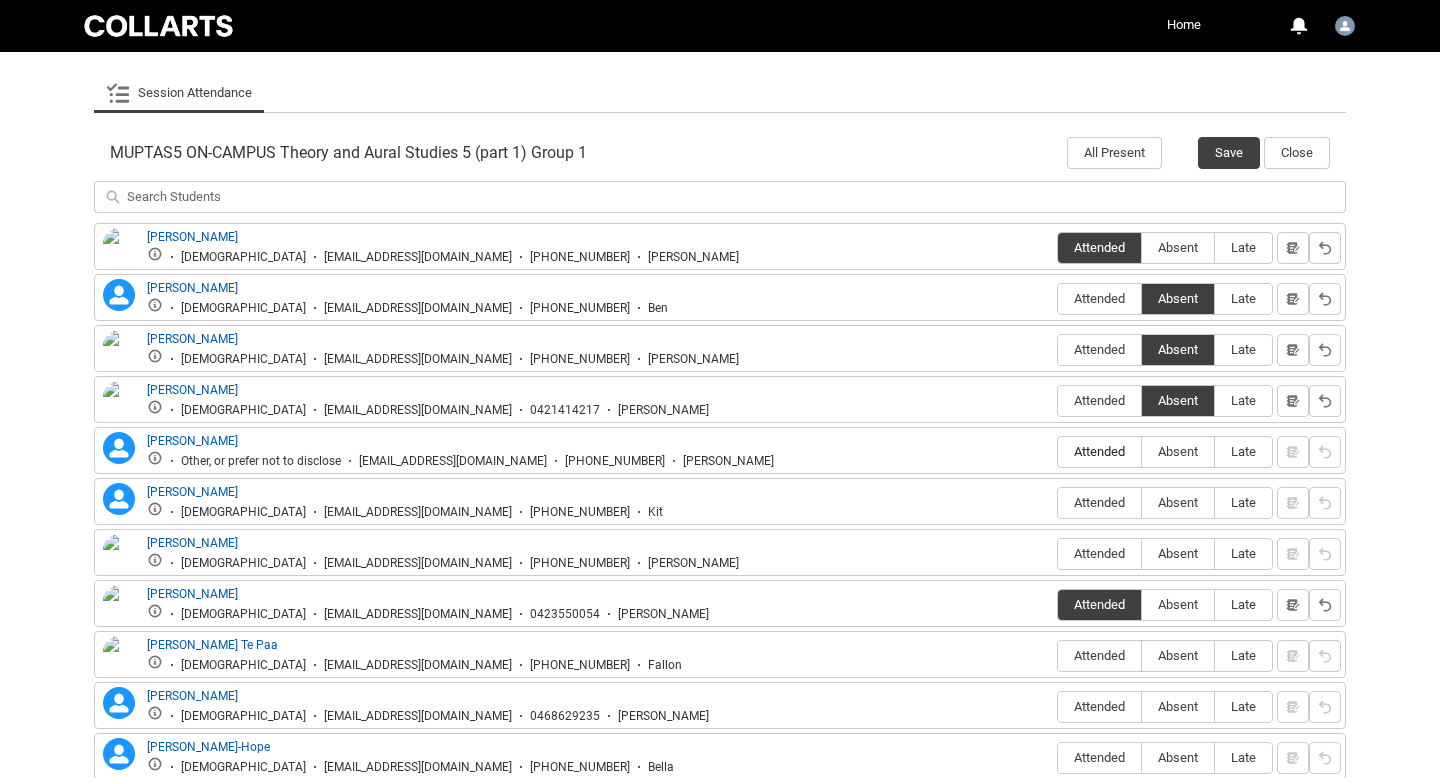 click on "Attended" at bounding box center (1099, 451) 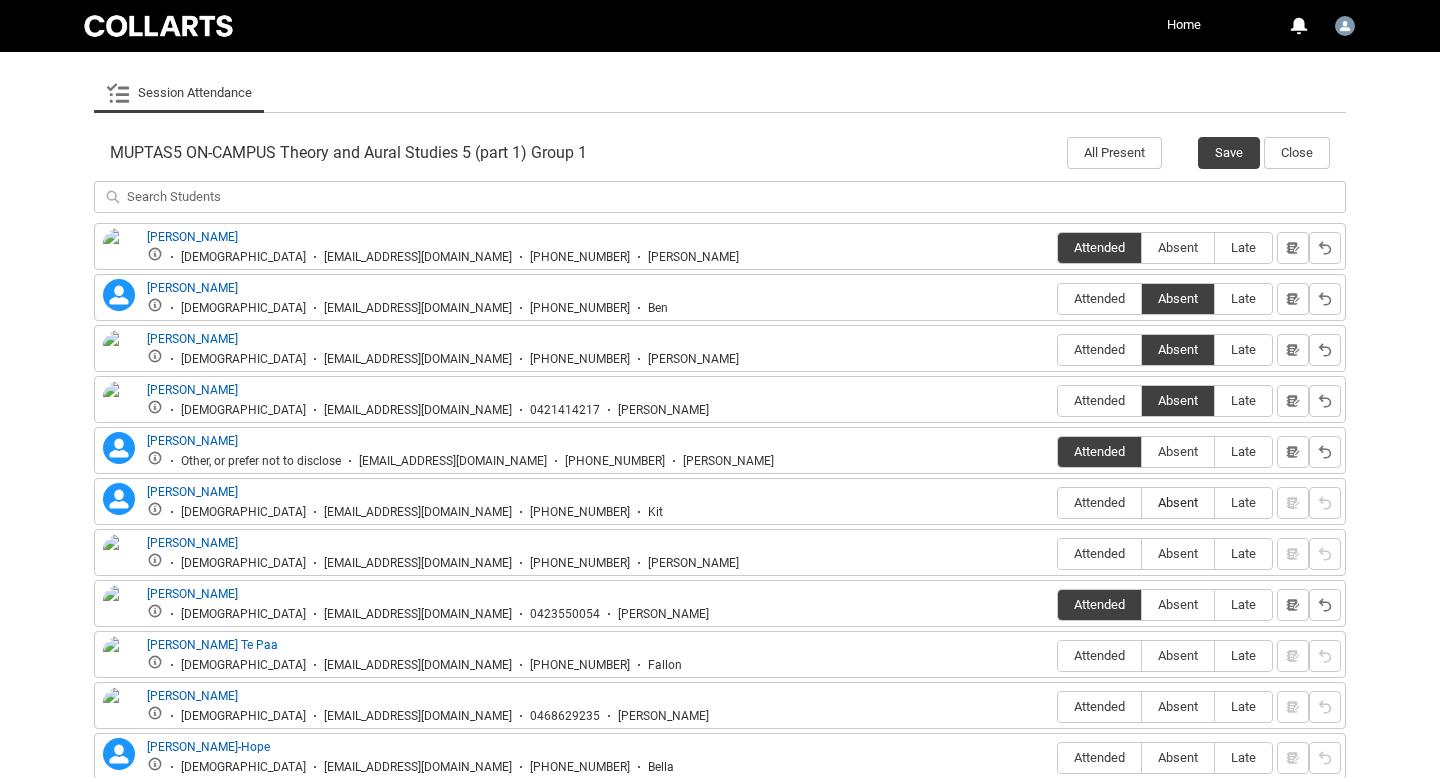 click on "Absent" at bounding box center (1178, 502) 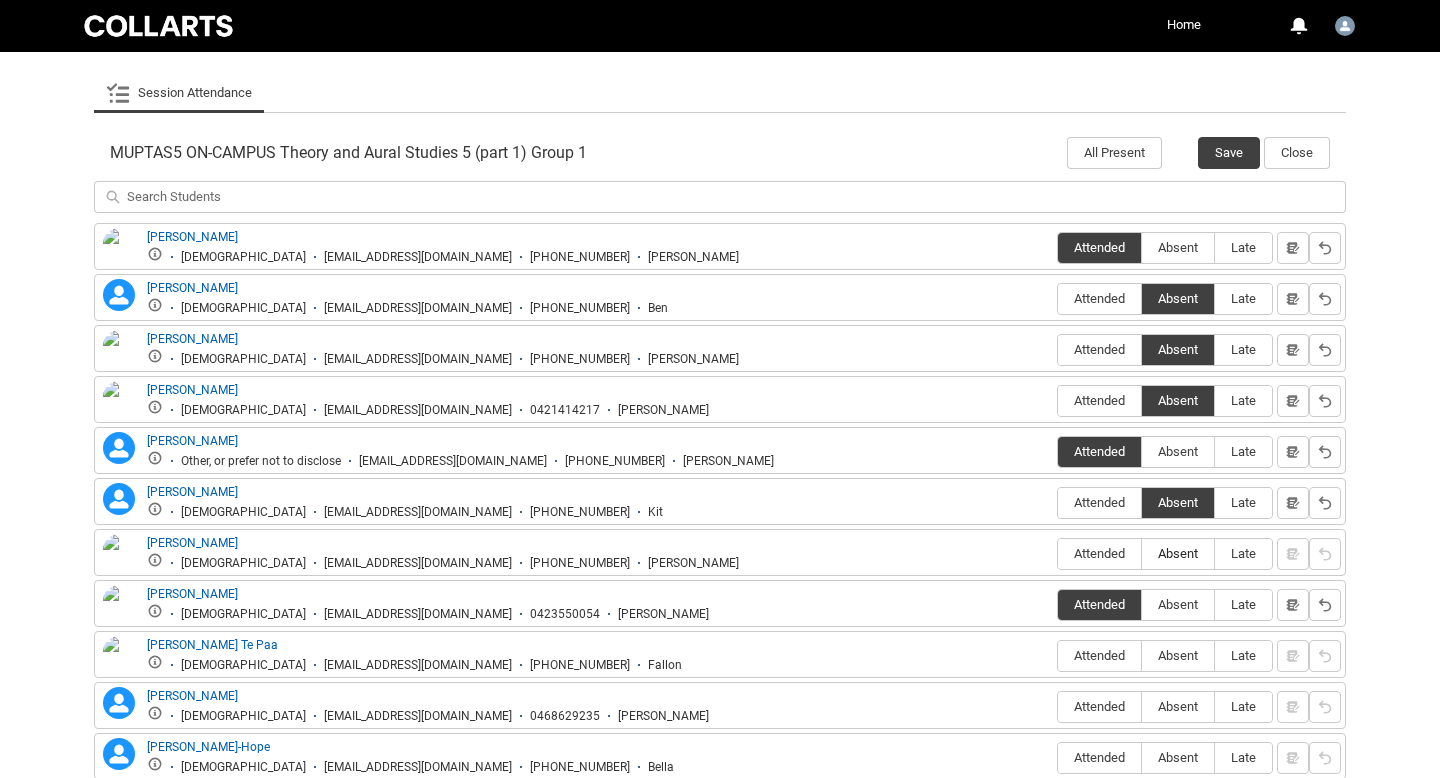 click on "Absent" at bounding box center [1178, 553] 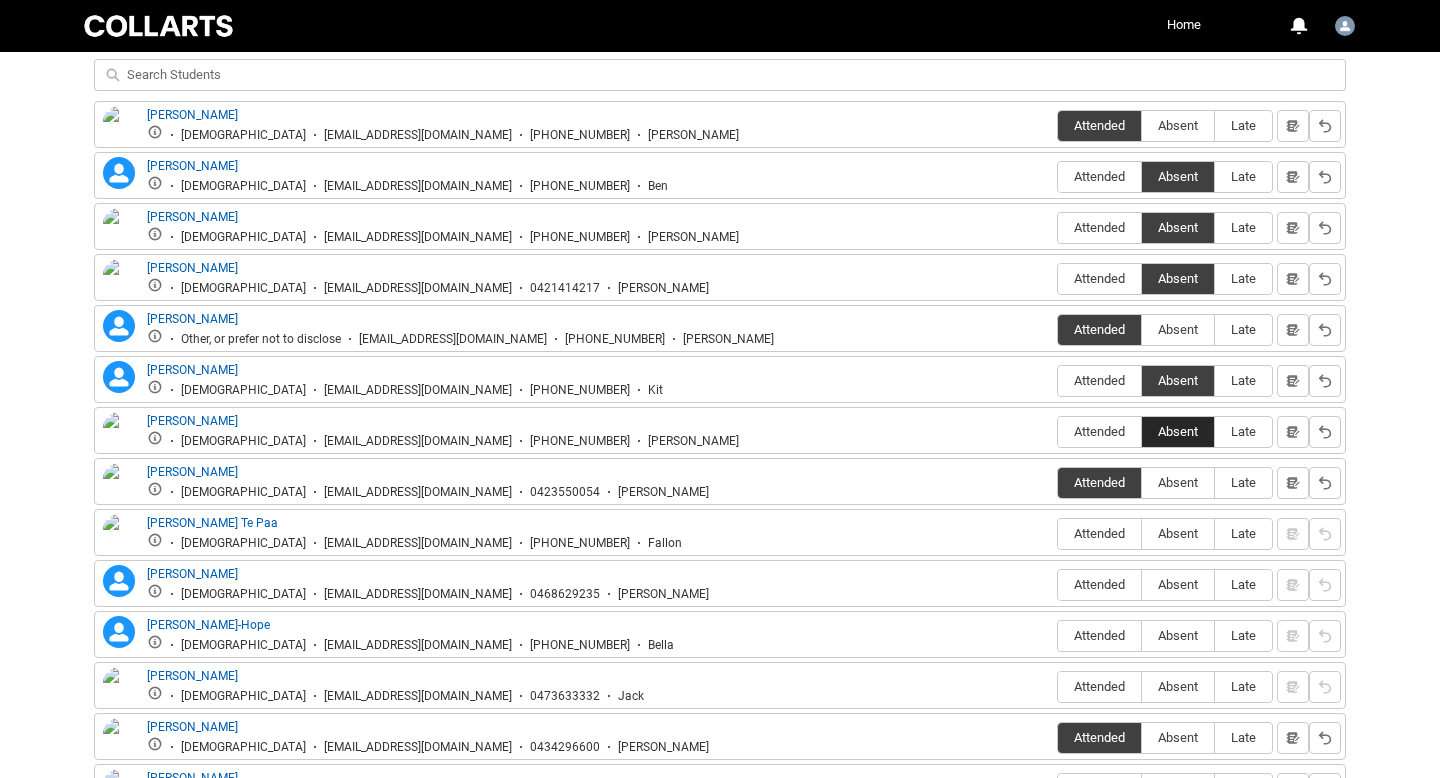 scroll, scrollTop: 711, scrollLeft: 0, axis: vertical 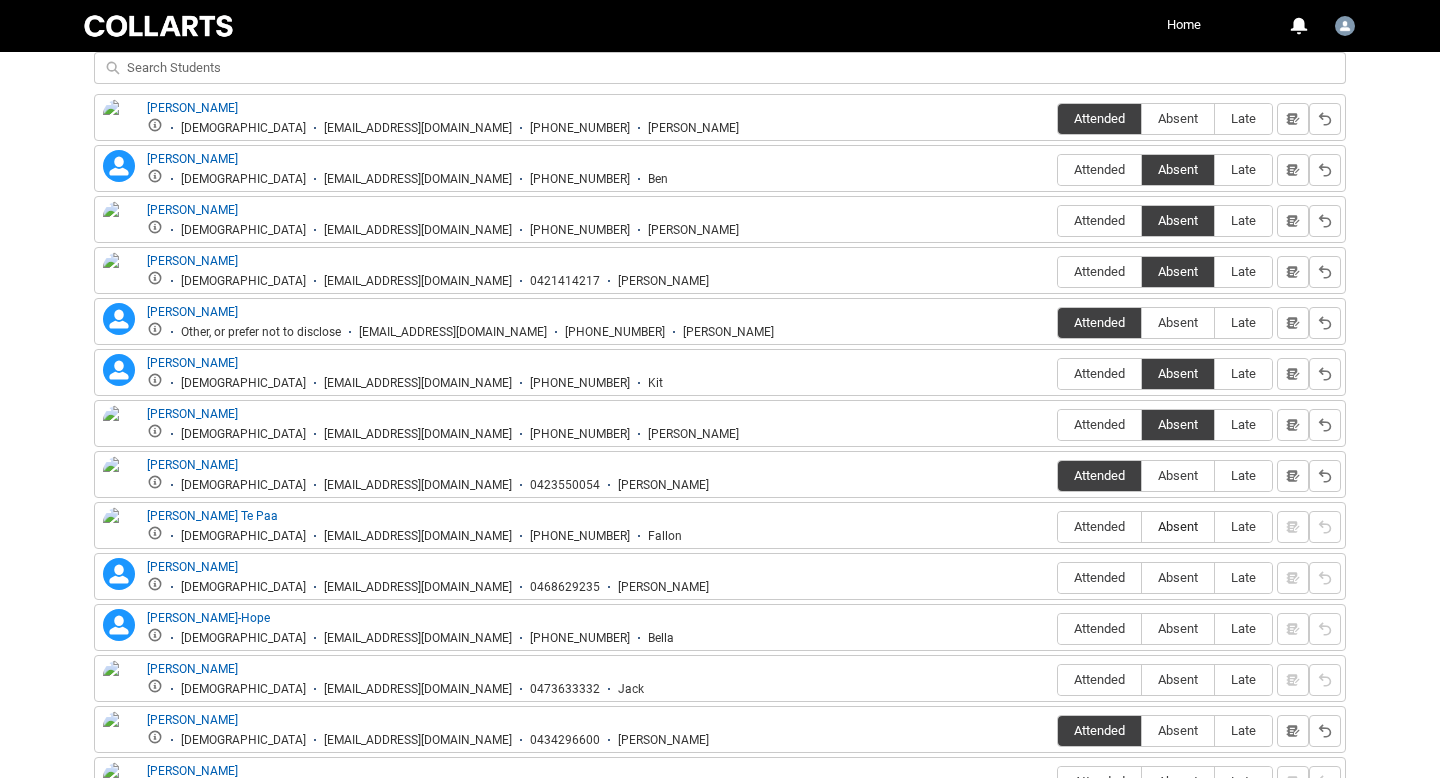 click on "Absent" at bounding box center [1178, 526] 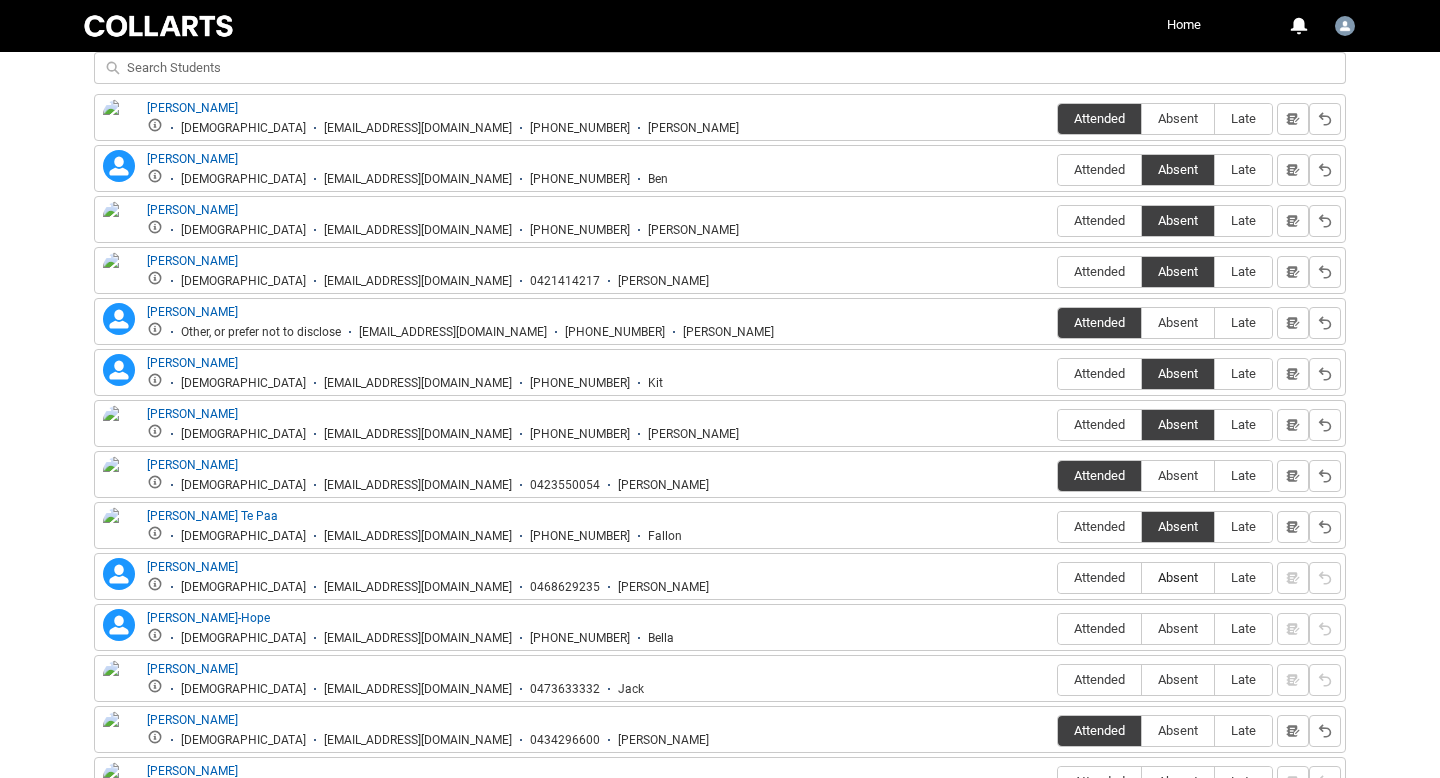 click on "Absent" at bounding box center (1178, 577) 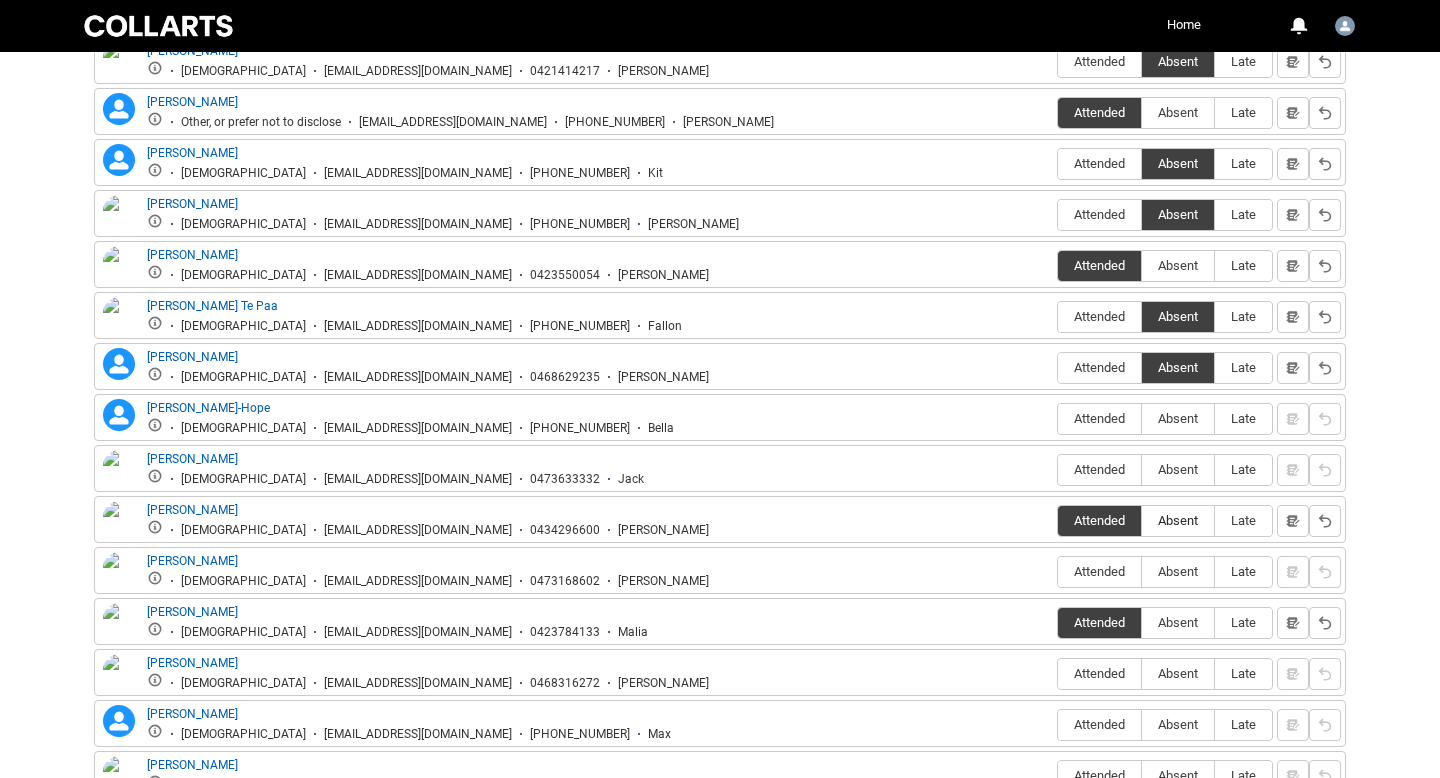 scroll, scrollTop: 922, scrollLeft: 0, axis: vertical 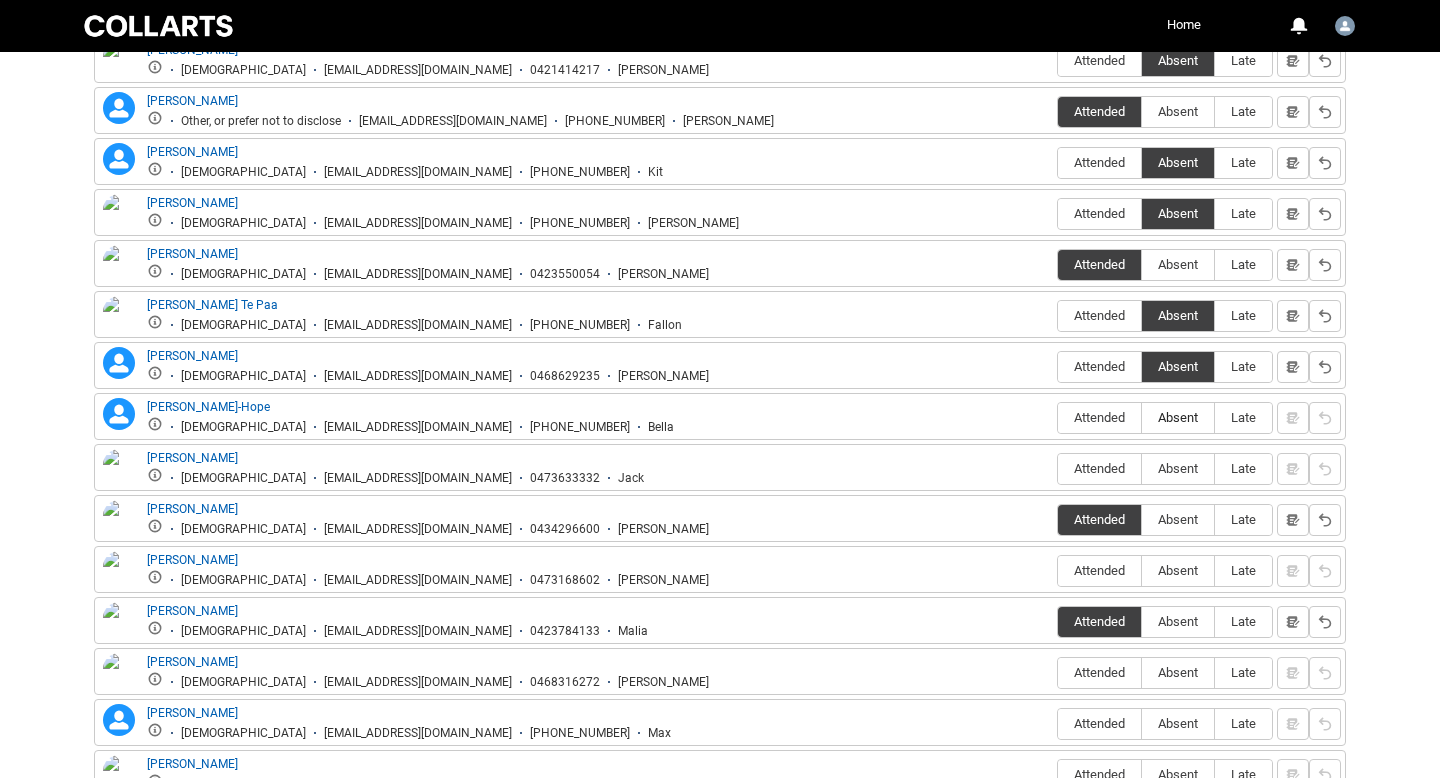 click on "Absent" at bounding box center (1178, 417) 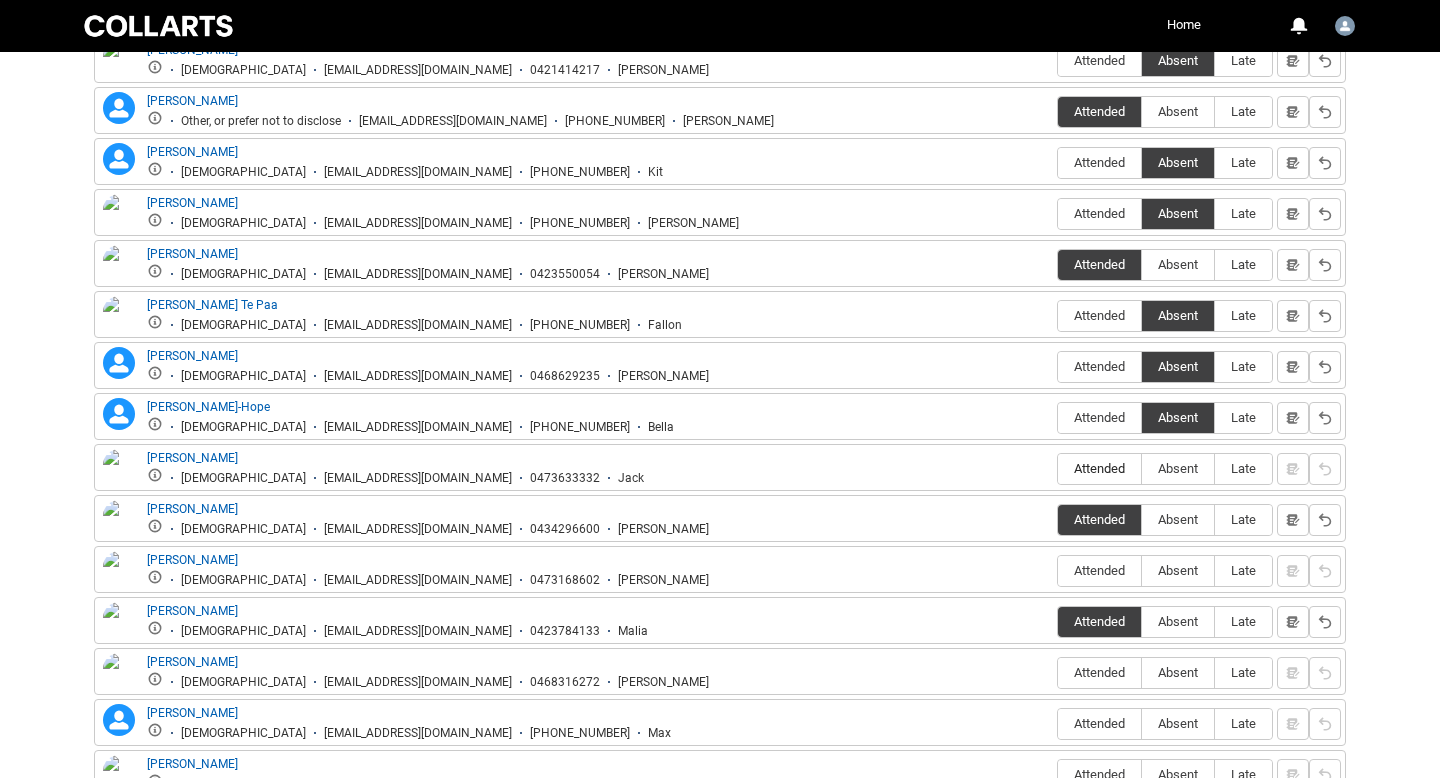 click on "Attended" at bounding box center [1099, 468] 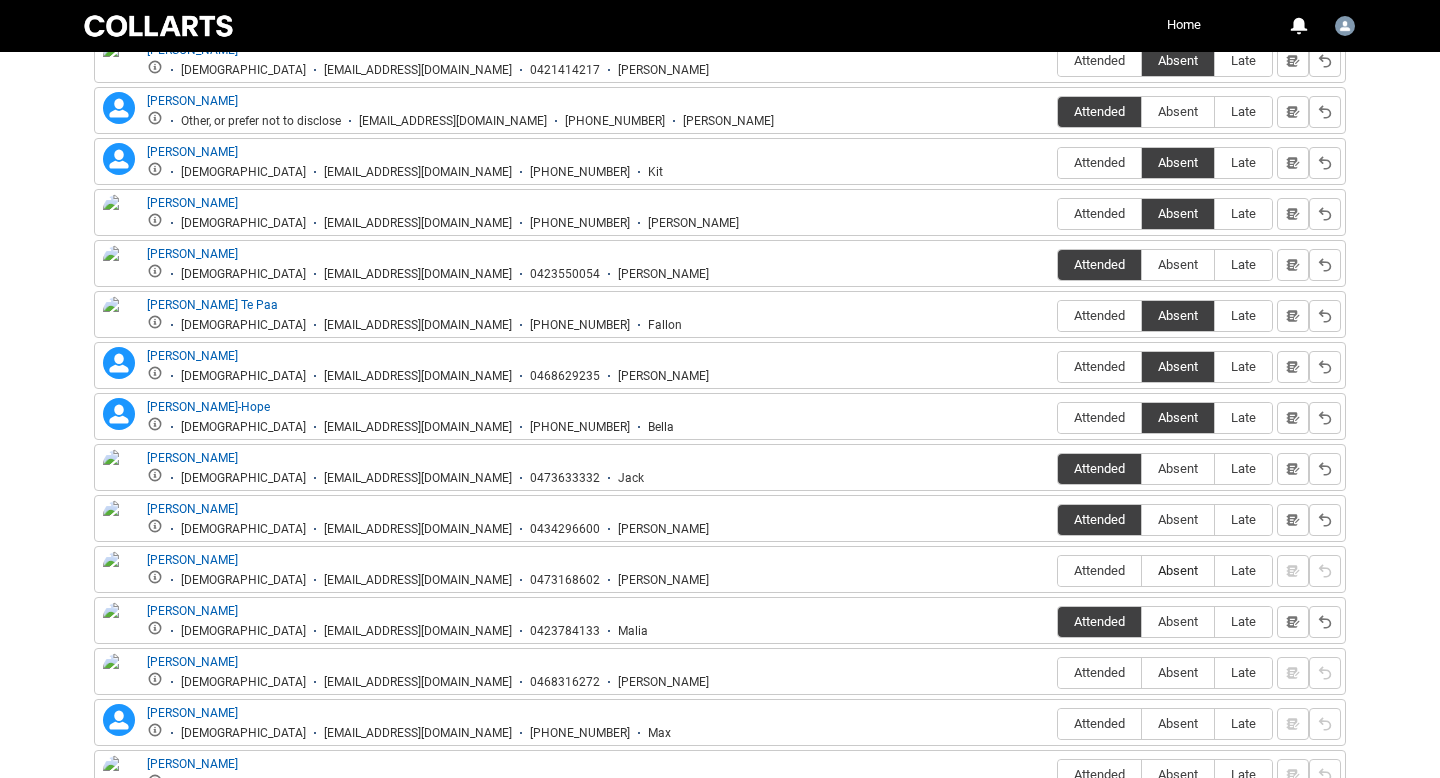 click on "Absent" at bounding box center [1178, 570] 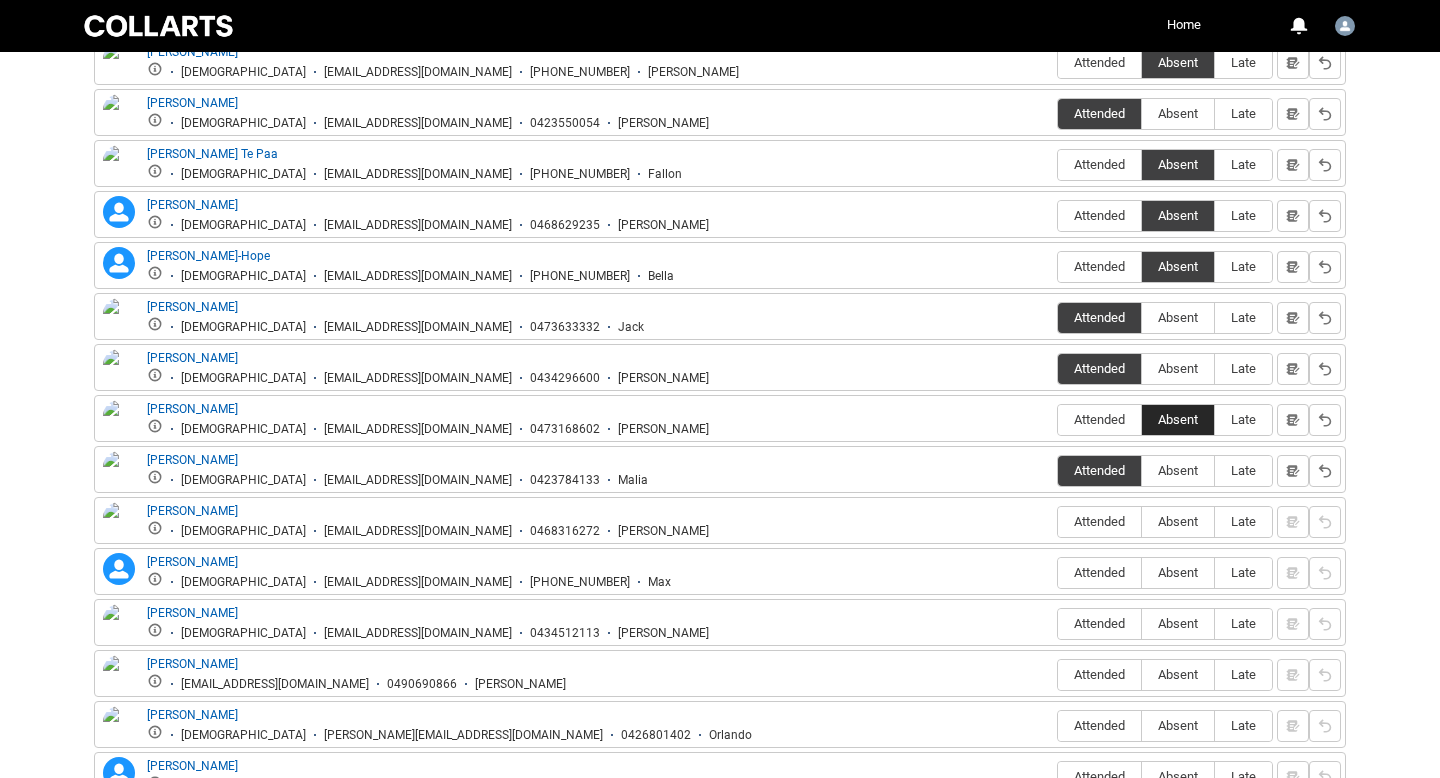 scroll, scrollTop: 1075, scrollLeft: 0, axis: vertical 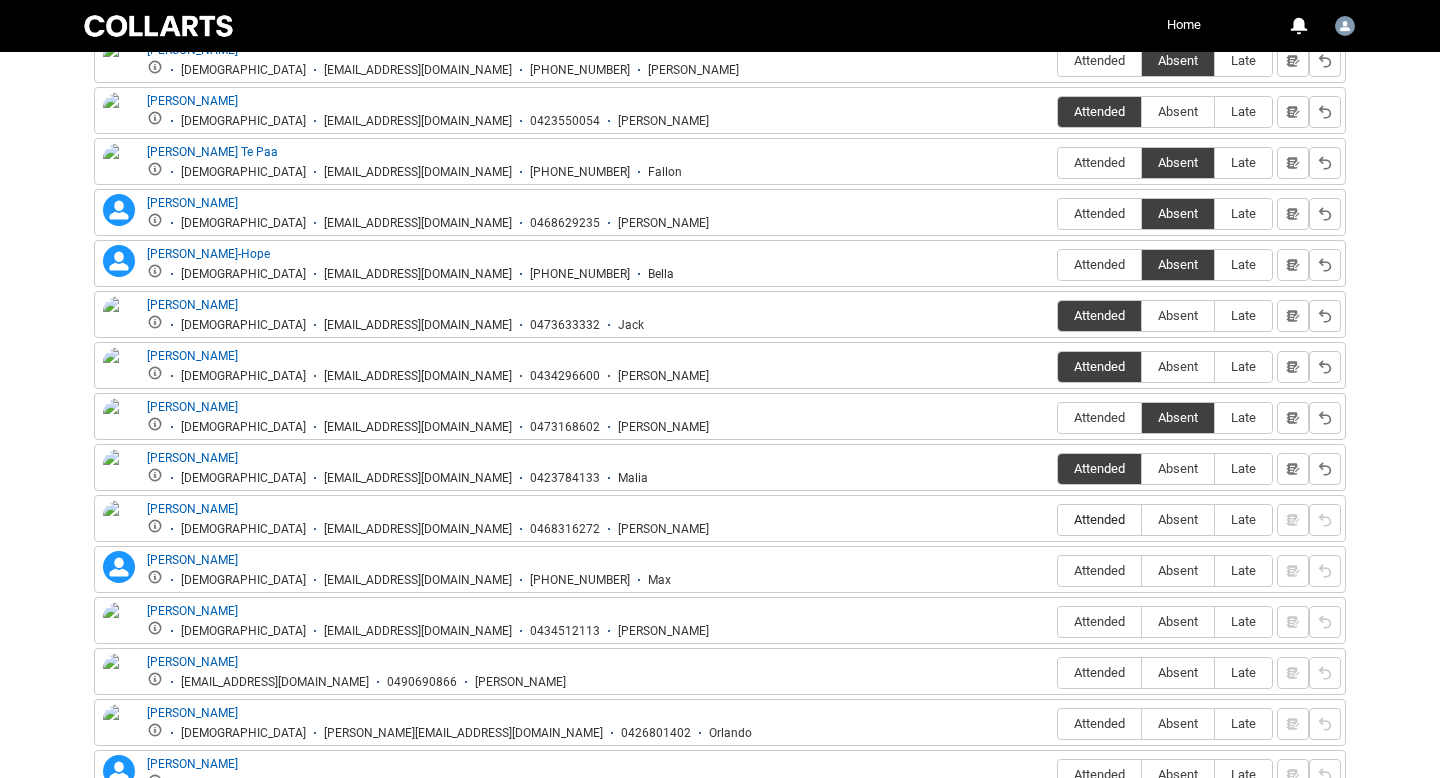 click on "Attended" at bounding box center (1099, 519) 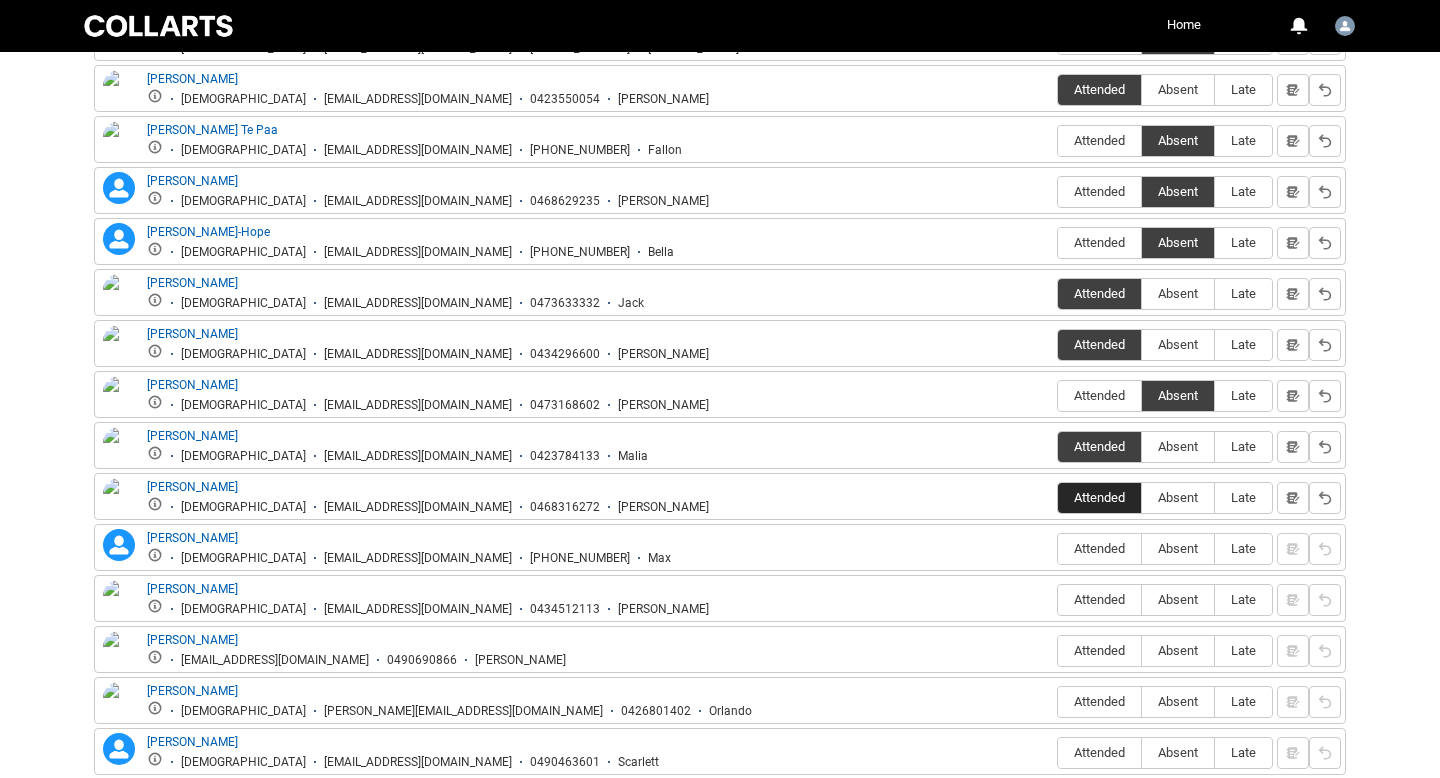 scroll, scrollTop: 1103, scrollLeft: 0, axis: vertical 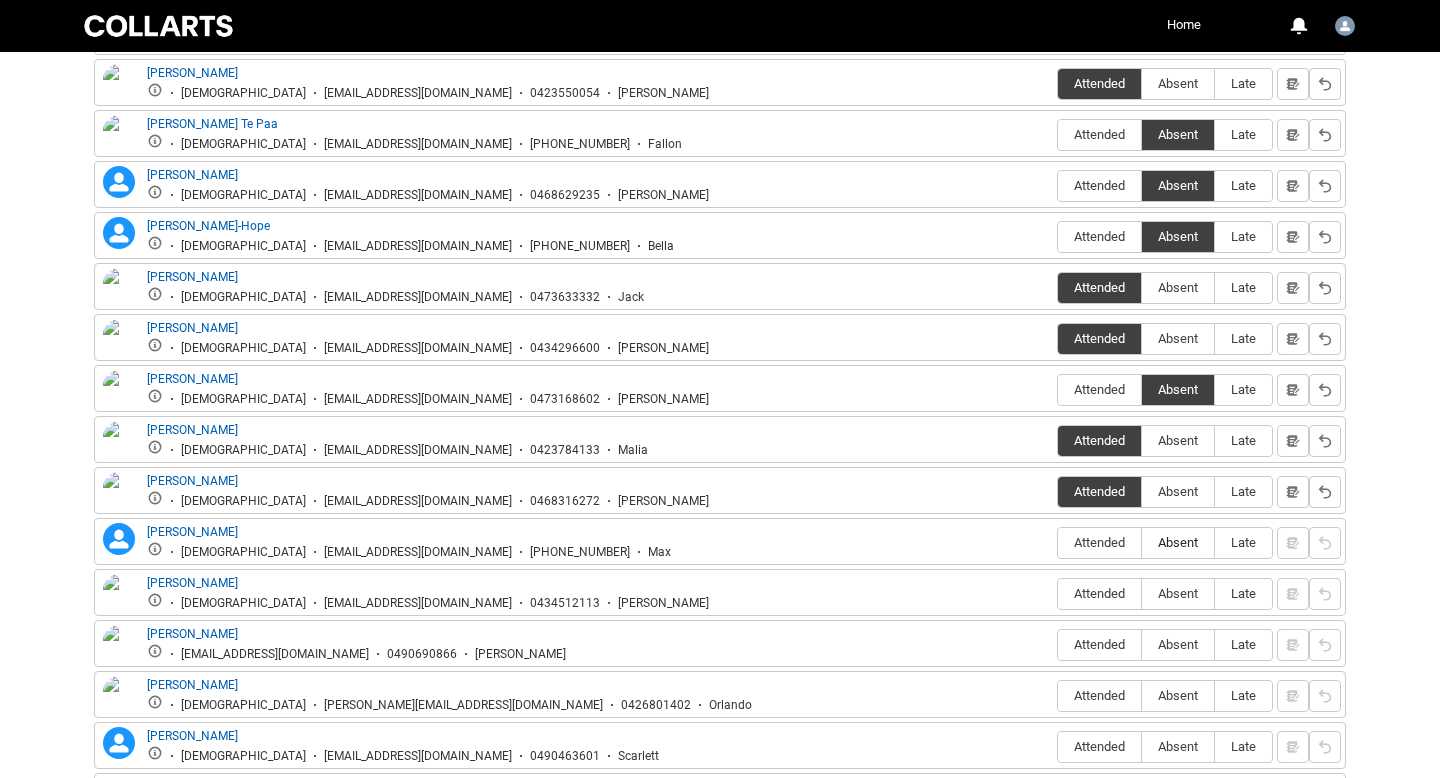 click on "Absent" at bounding box center (1178, 542) 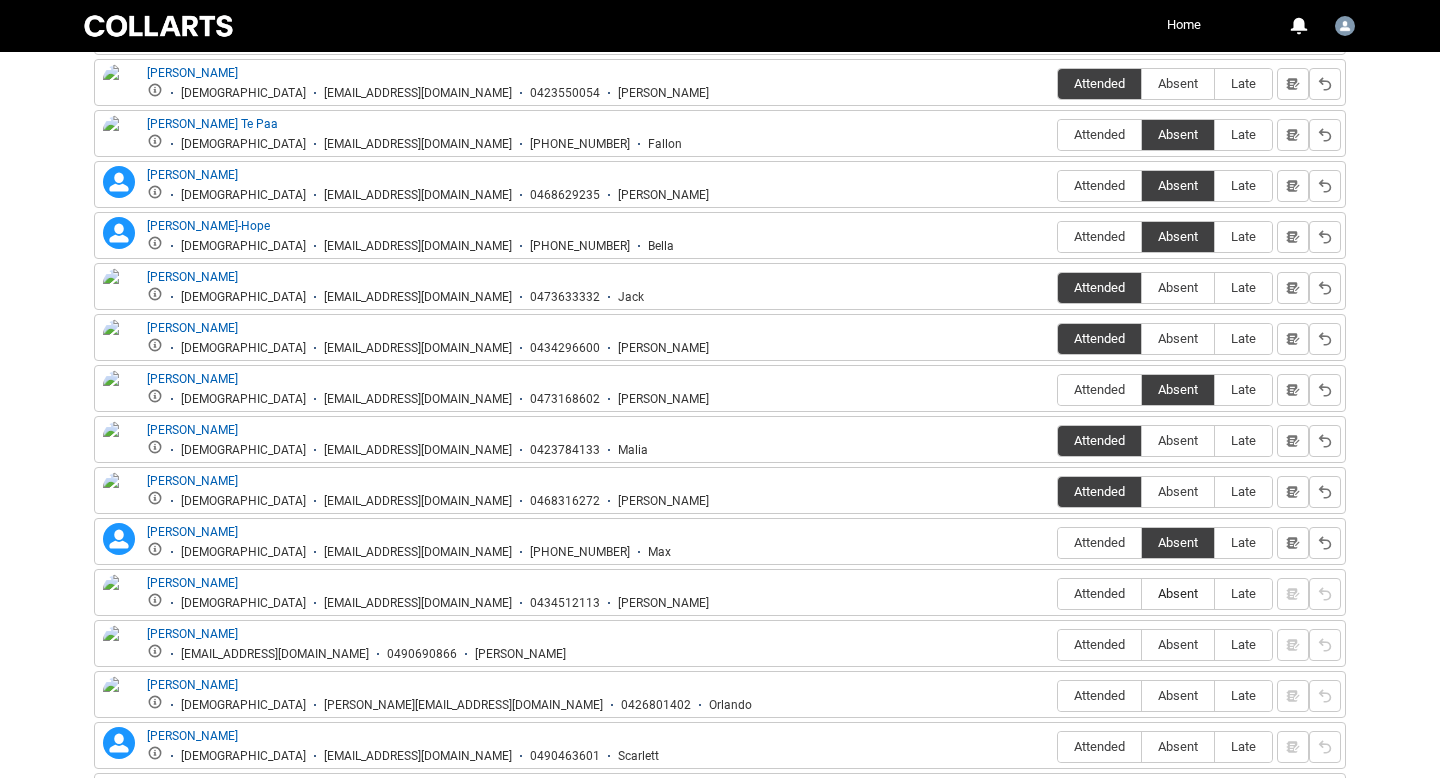 click on "Absent" at bounding box center (1178, 593) 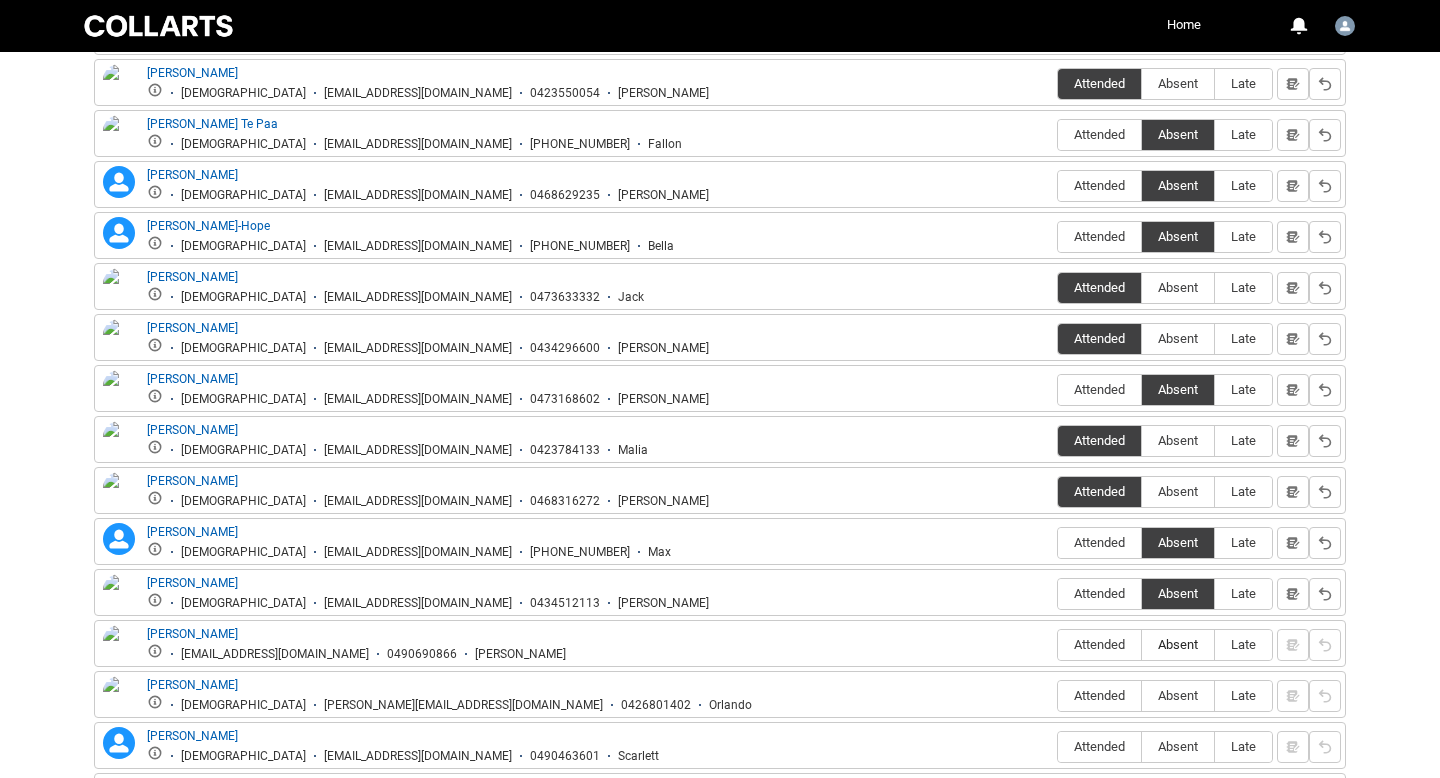 click on "Absent" at bounding box center [1178, 644] 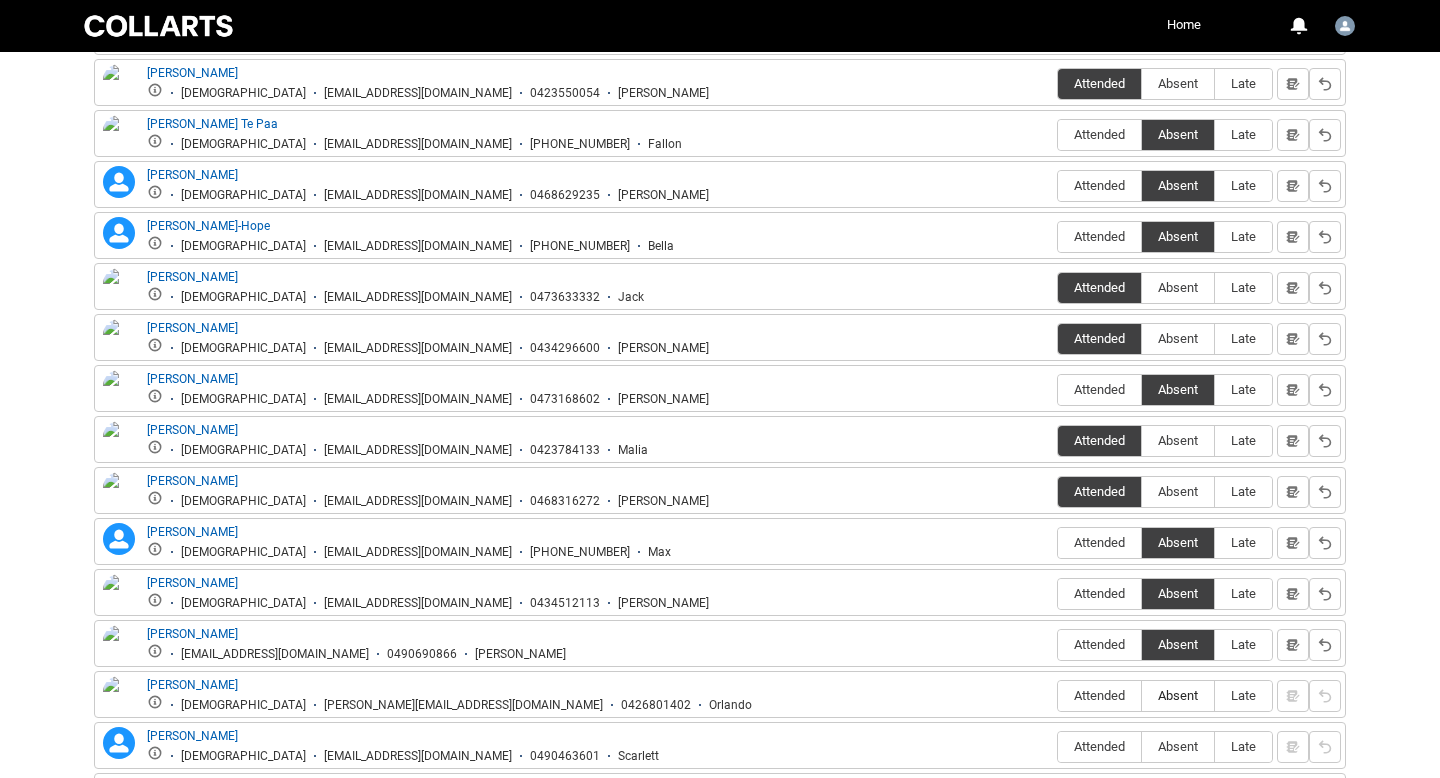 click on "Absent" at bounding box center [1178, 695] 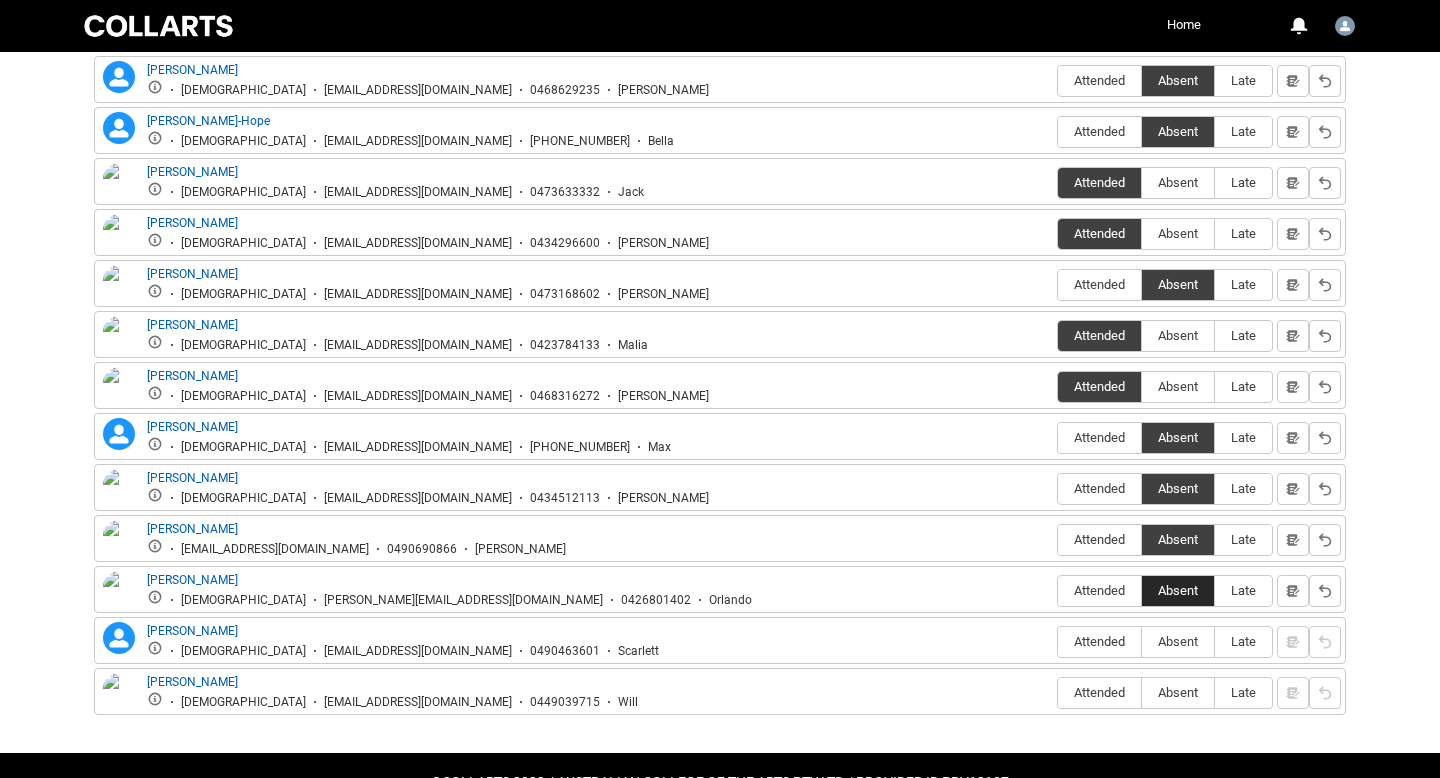 scroll, scrollTop: 1213, scrollLeft: 0, axis: vertical 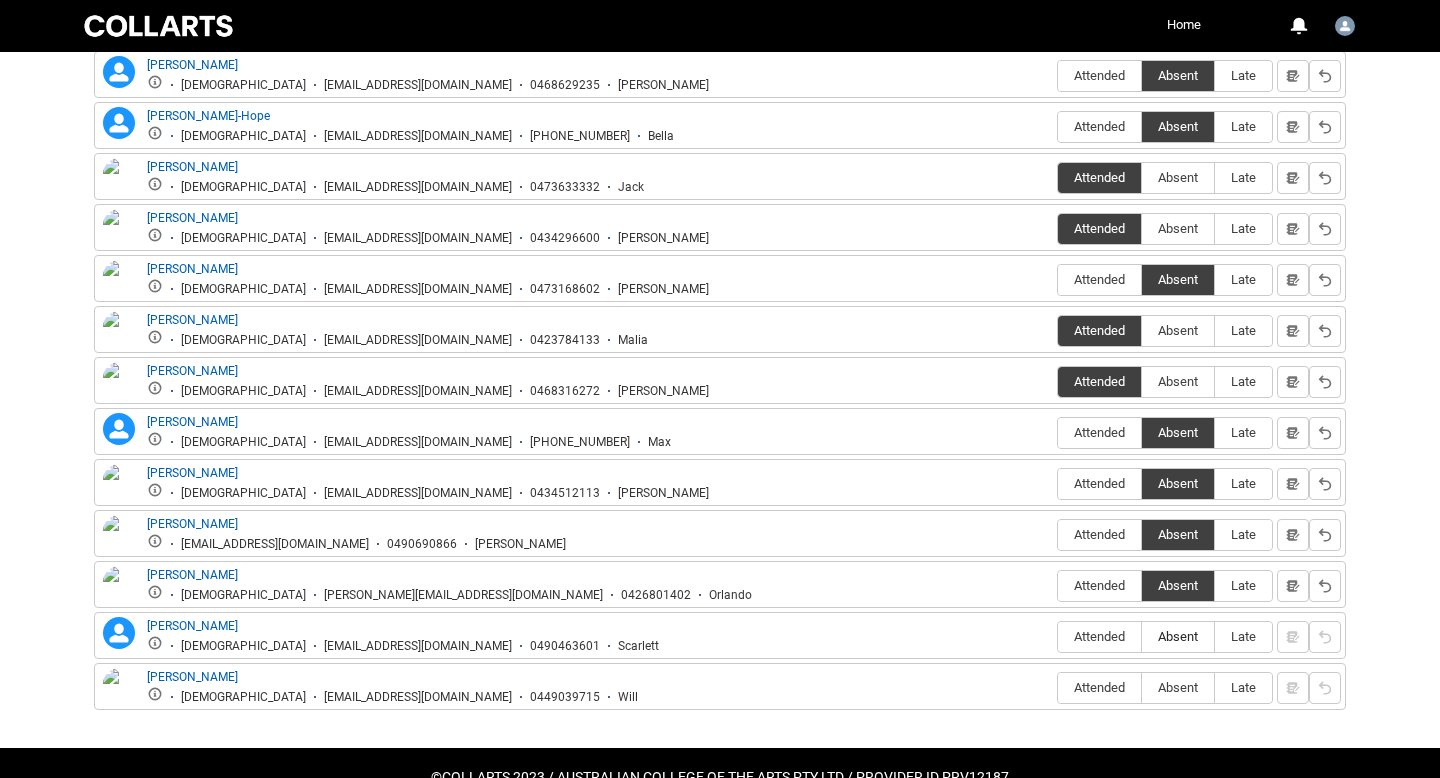 click on "Absent" at bounding box center (1178, 636) 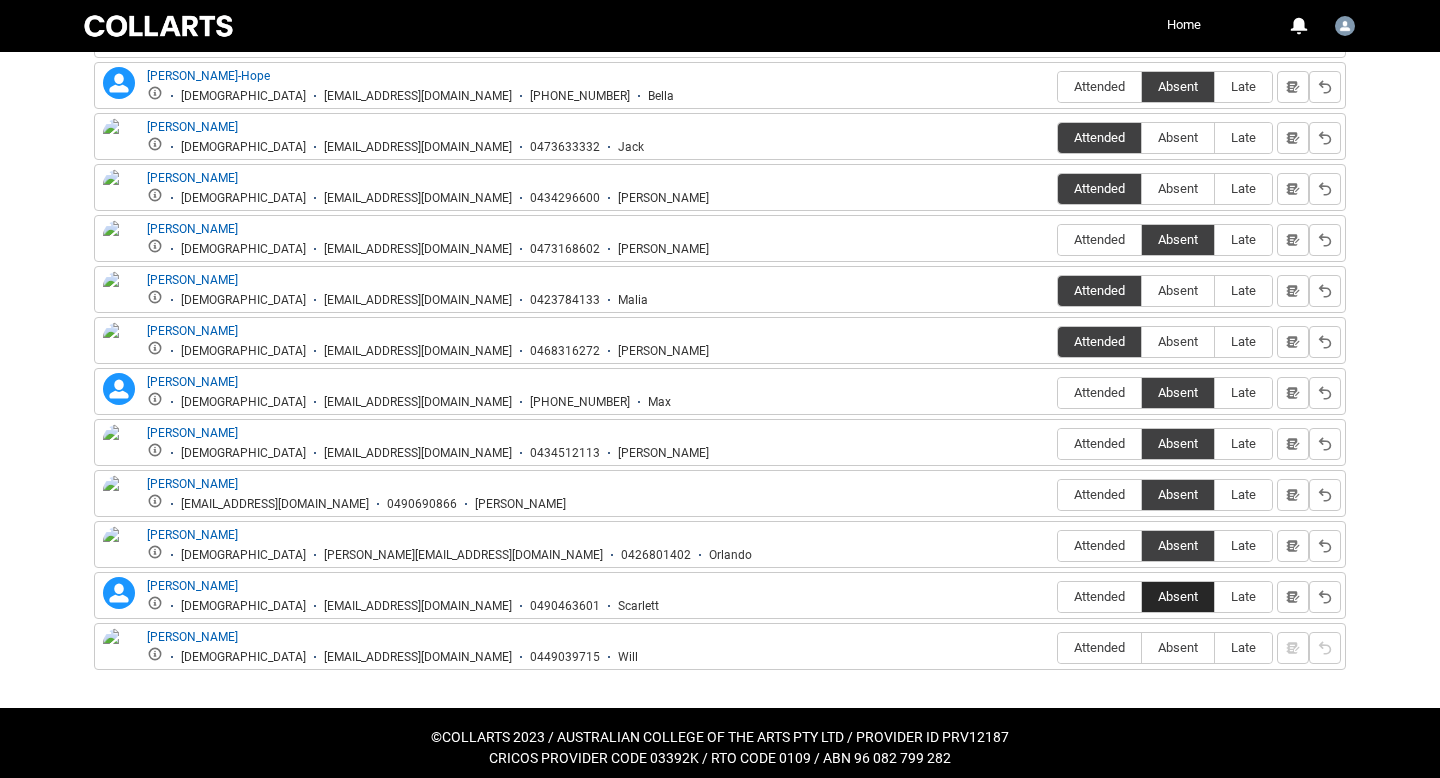 scroll, scrollTop: 1265, scrollLeft: 0, axis: vertical 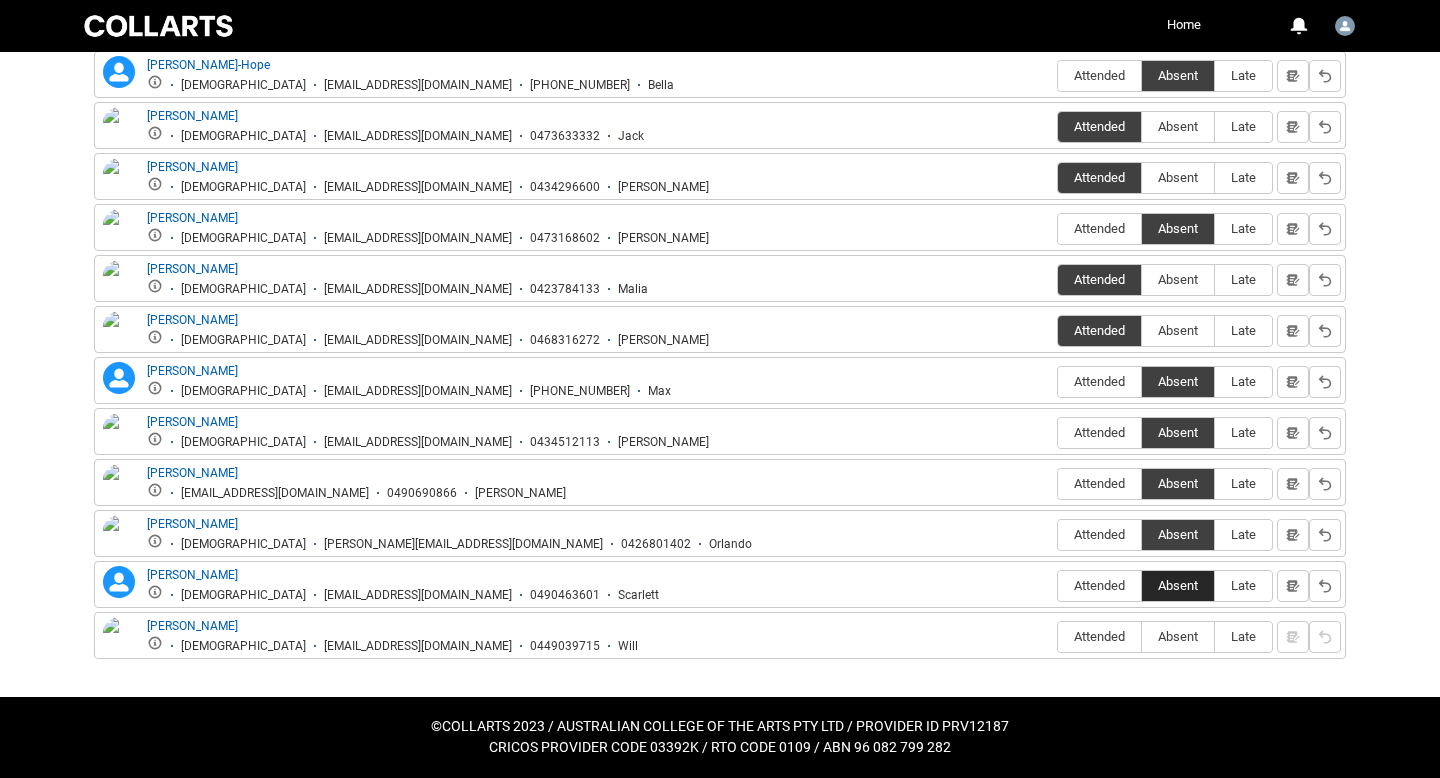 click on "Absent" at bounding box center [1178, 636] 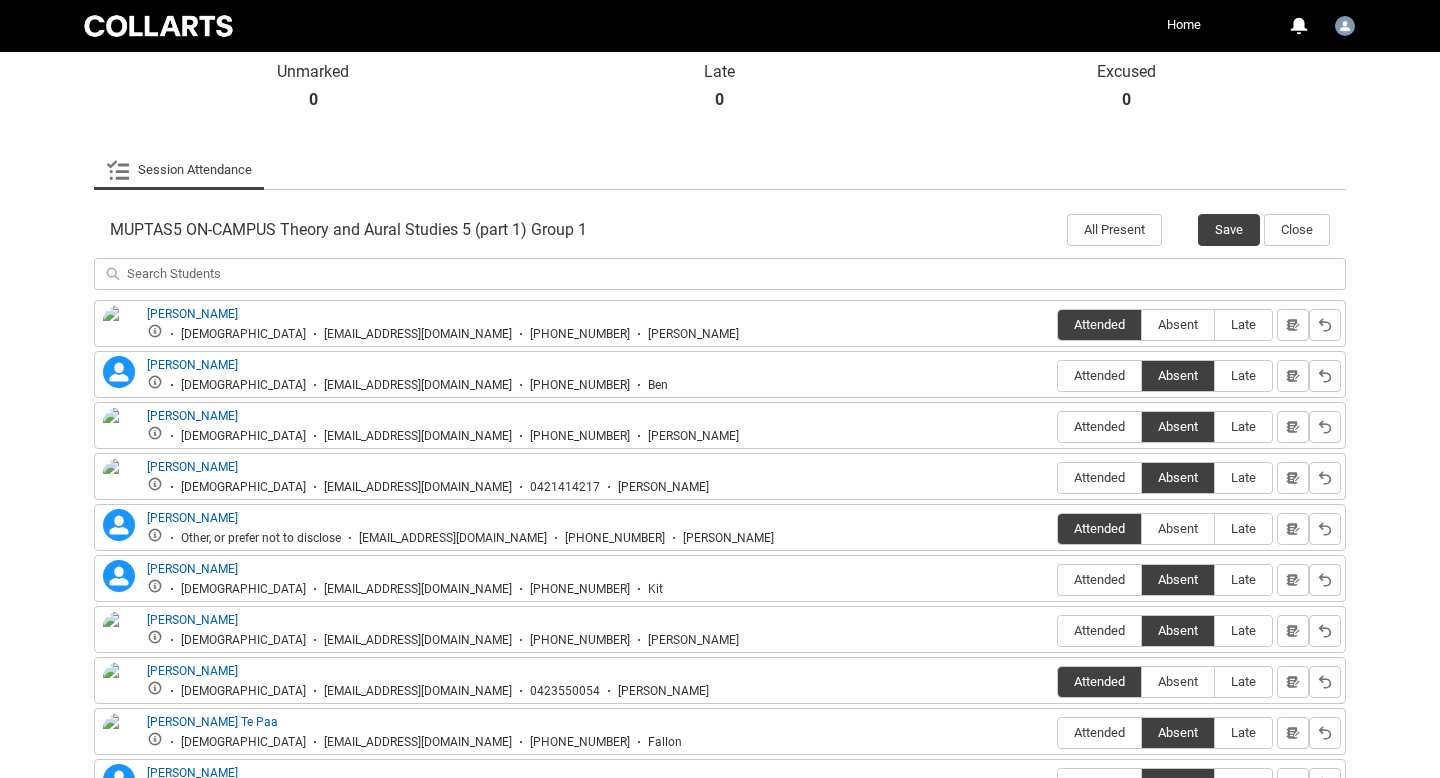 scroll, scrollTop: 489, scrollLeft: 0, axis: vertical 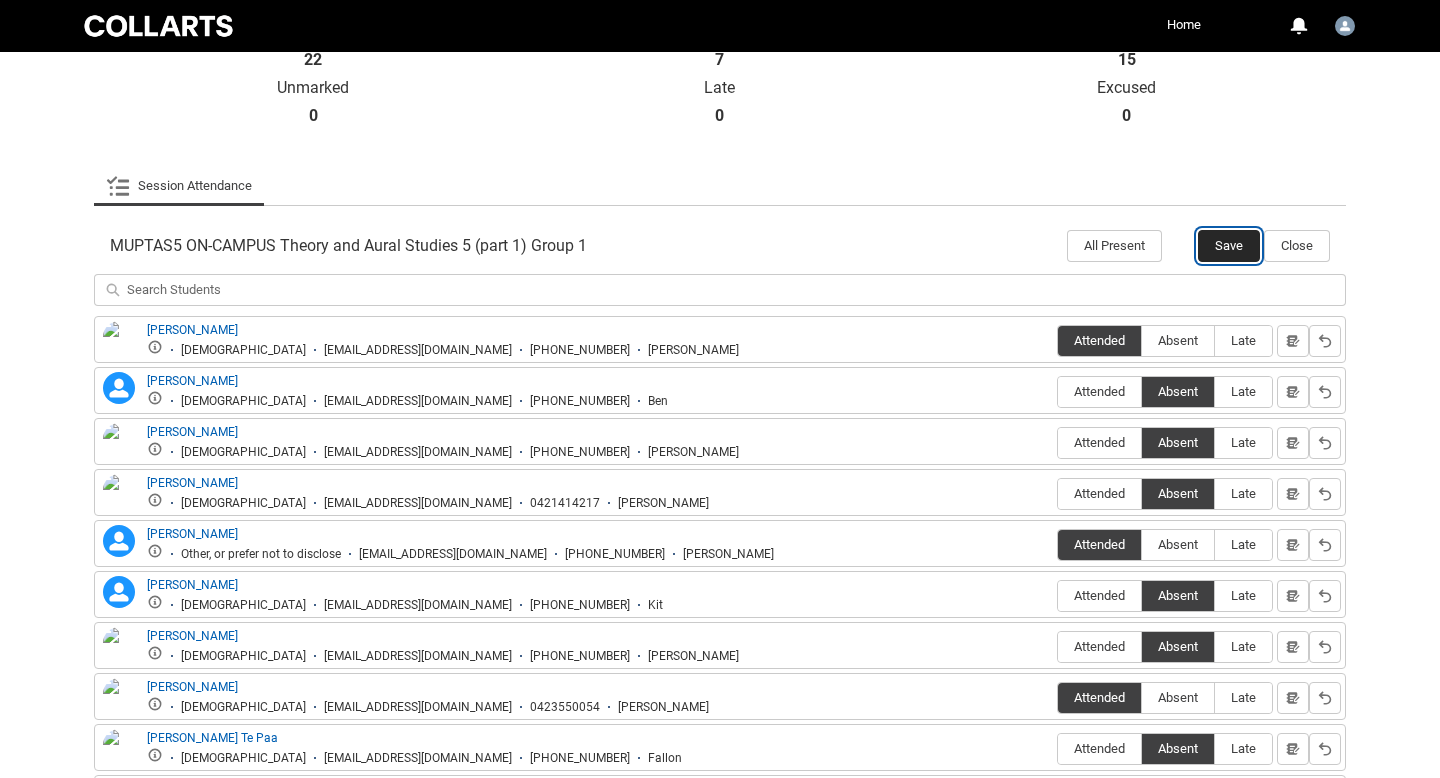 click on "Save" at bounding box center [1229, 246] 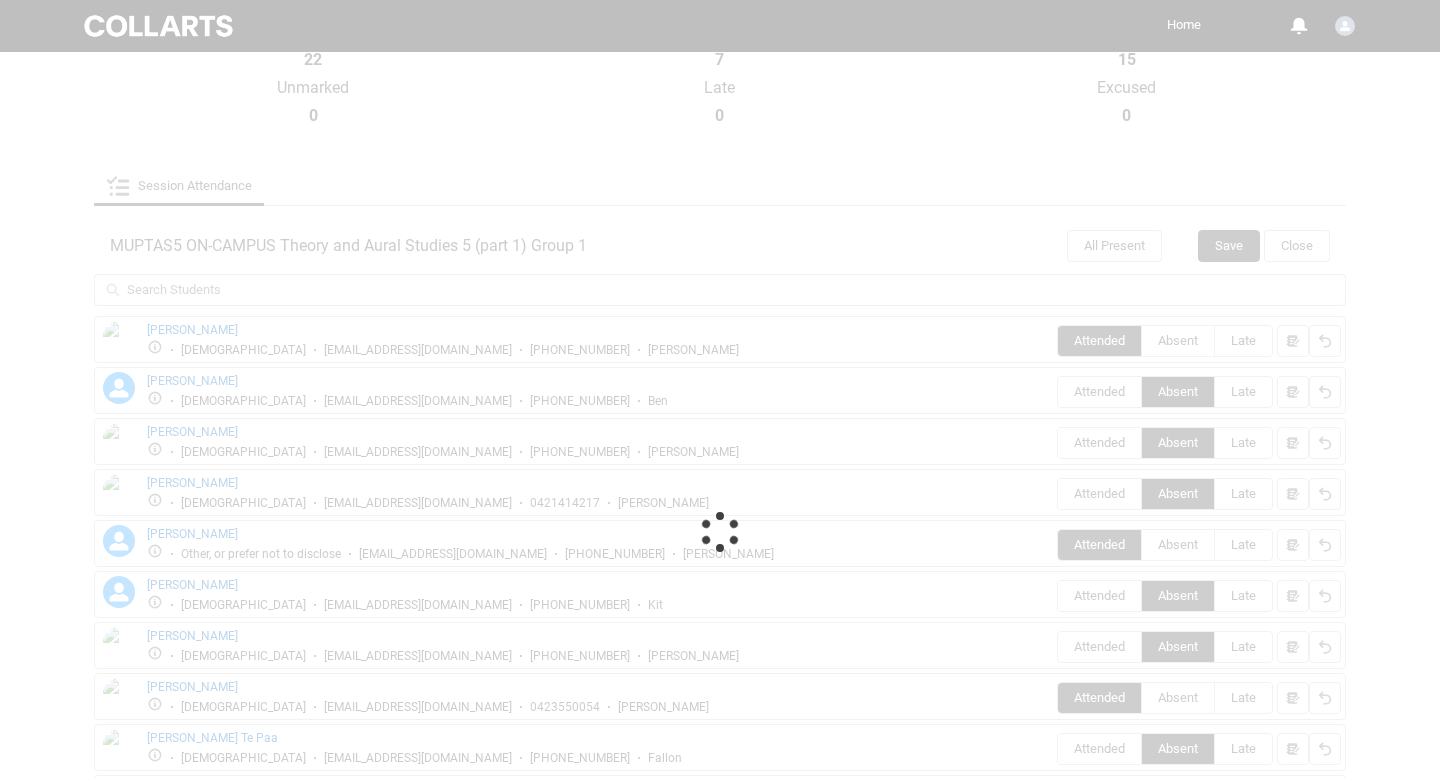 scroll, scrollTop: 92, scrollLeft: 0, axis: vertical 